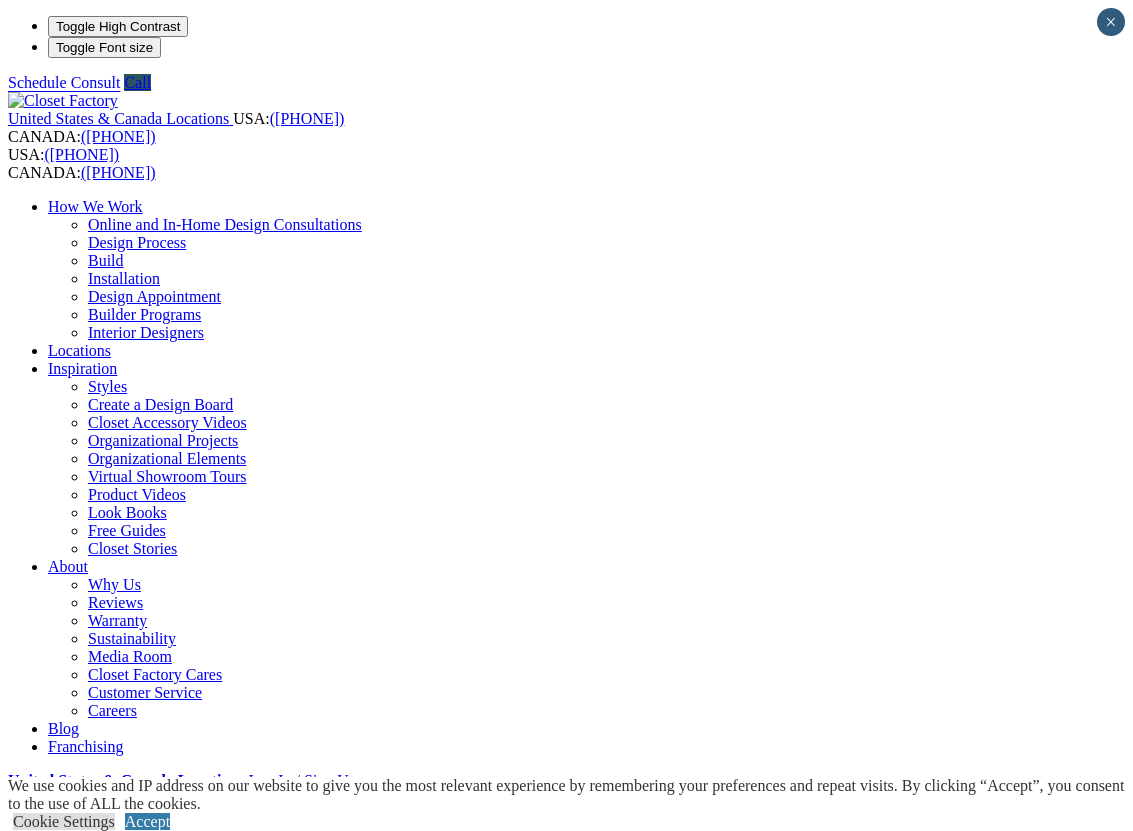 scroll, scrollTop: 0, scrollLeft: 0, axis: both 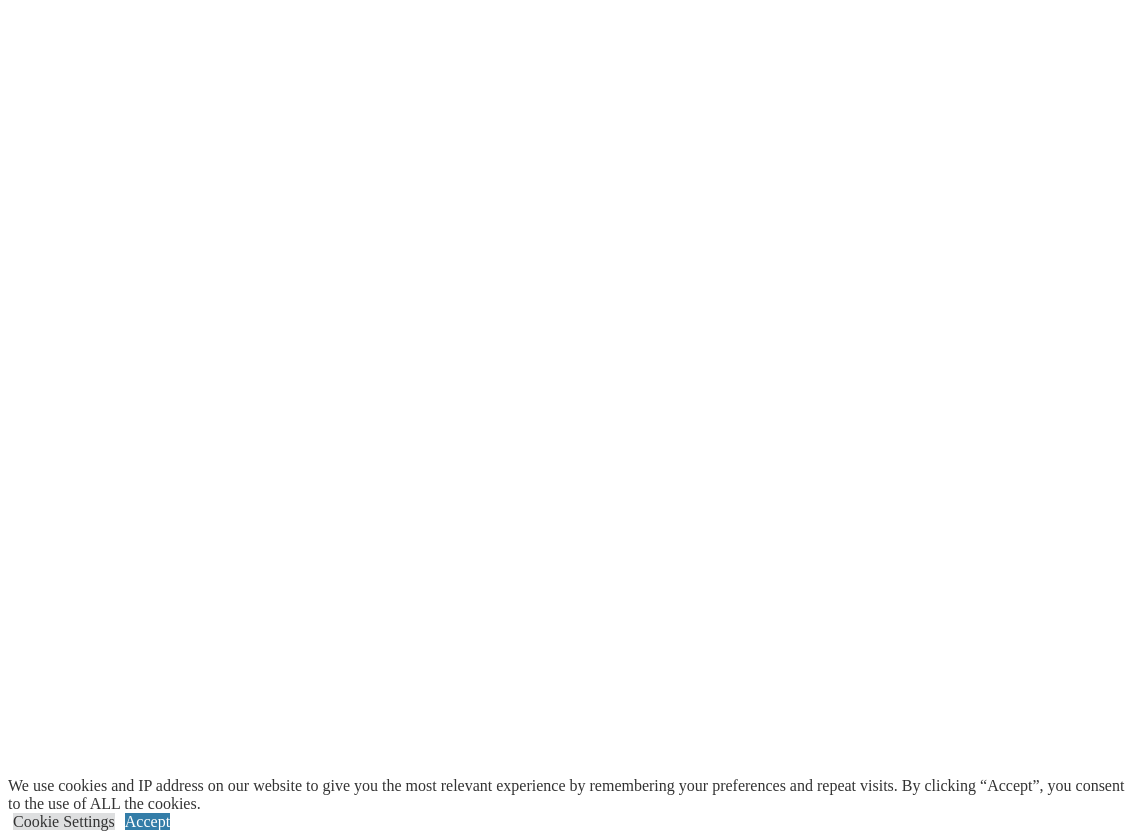 click on "Custom Closets and Closet Organizers in [CITY], [CITY], and [CITY] If your home lacks organization and storage, Closet Factory is here to help. As the leading closet company serving [CITY], [CITY], [CITY], and surrounding areas, we design and install fully customized closets and home storage systems that bring structure, beauty, and efficiency to every space. Whether you need a smarter solution for your bedroom closet design or high-quality garage storage cabinets, our experienced team is ready to transform your space. Locally Owned and Operated with a Passion for Organization Closet Factory [STATE] is proudly owned by [FIRST] [LAST], long-time [STATE] residents who understand the real storage challenges families face every day. Their commitment to excellence and local insight ensure your custom closets are not only designed to fit your home, but your life. Custom Closet Design for Every Room in the House free in-home design consultation closet company" at bounding box center (566, 13316) 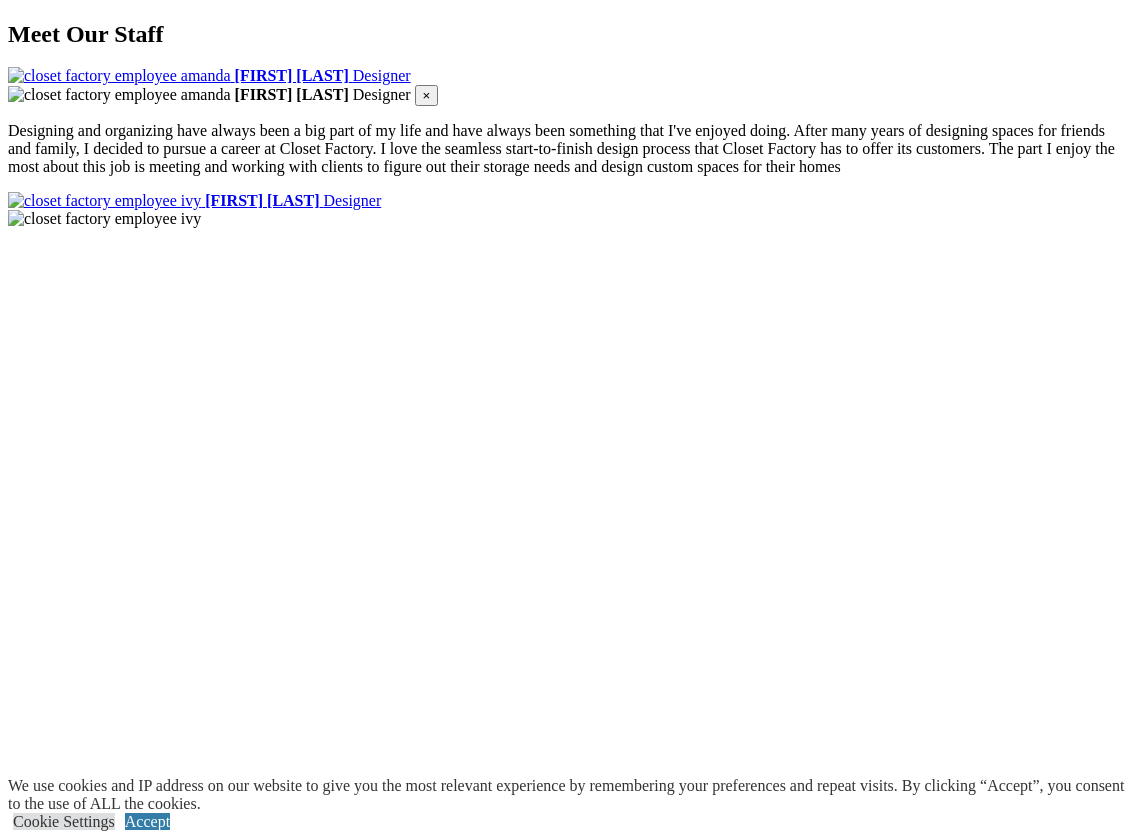 scroll, scrollTop: 2698, scrollLeft: 0, axis: vertical 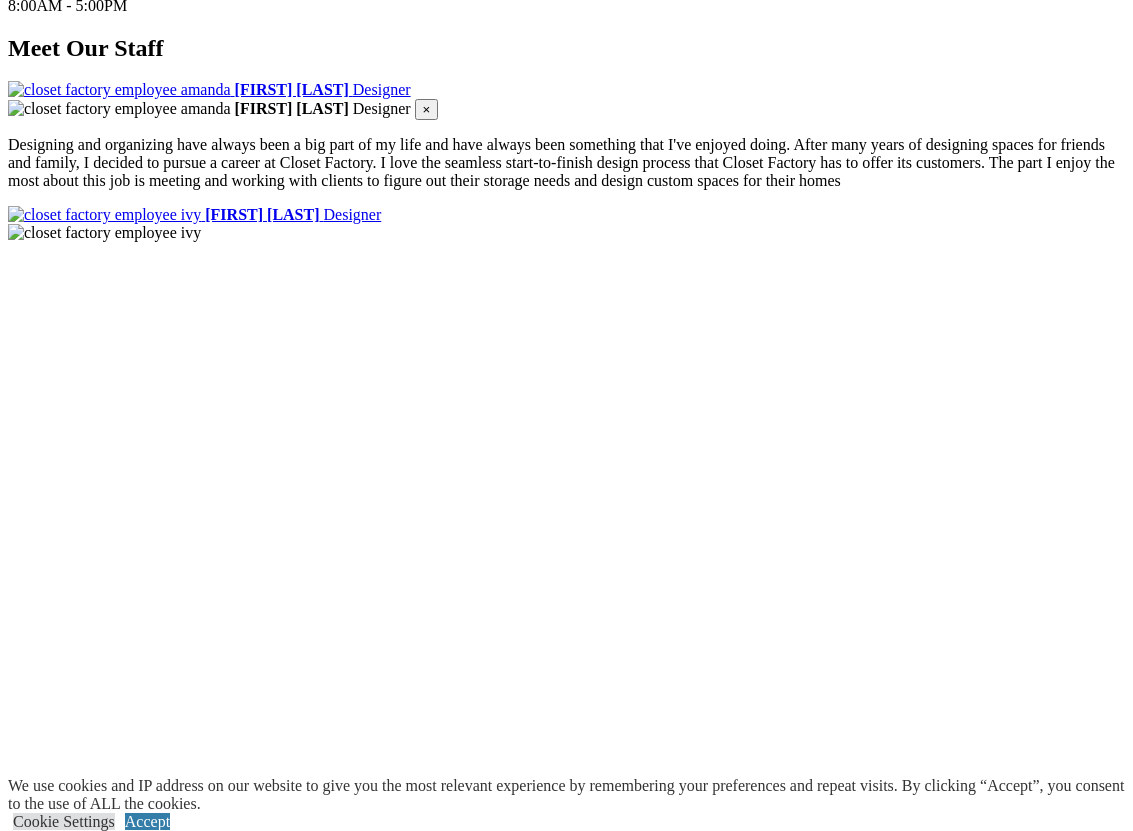 click at bounding box center (1508, 15601) 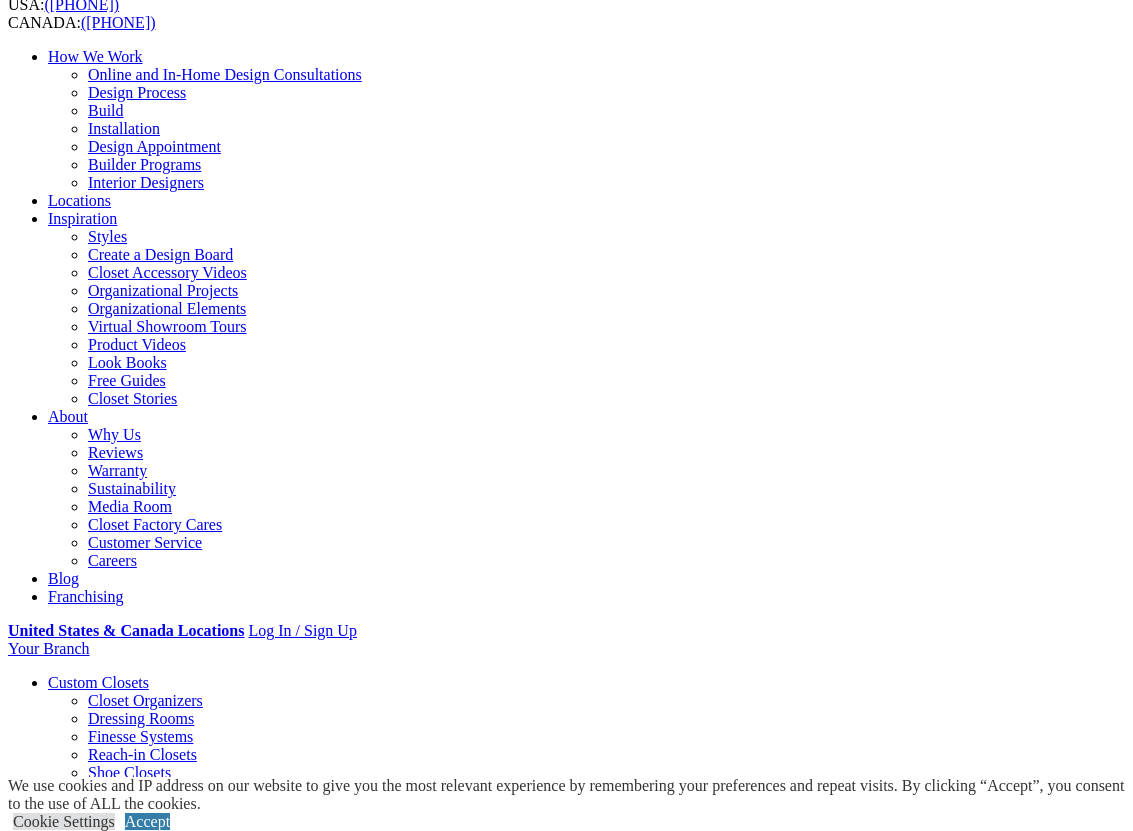 scroll, scrollTop: 148, scrollLeft: 0, axis: vertical 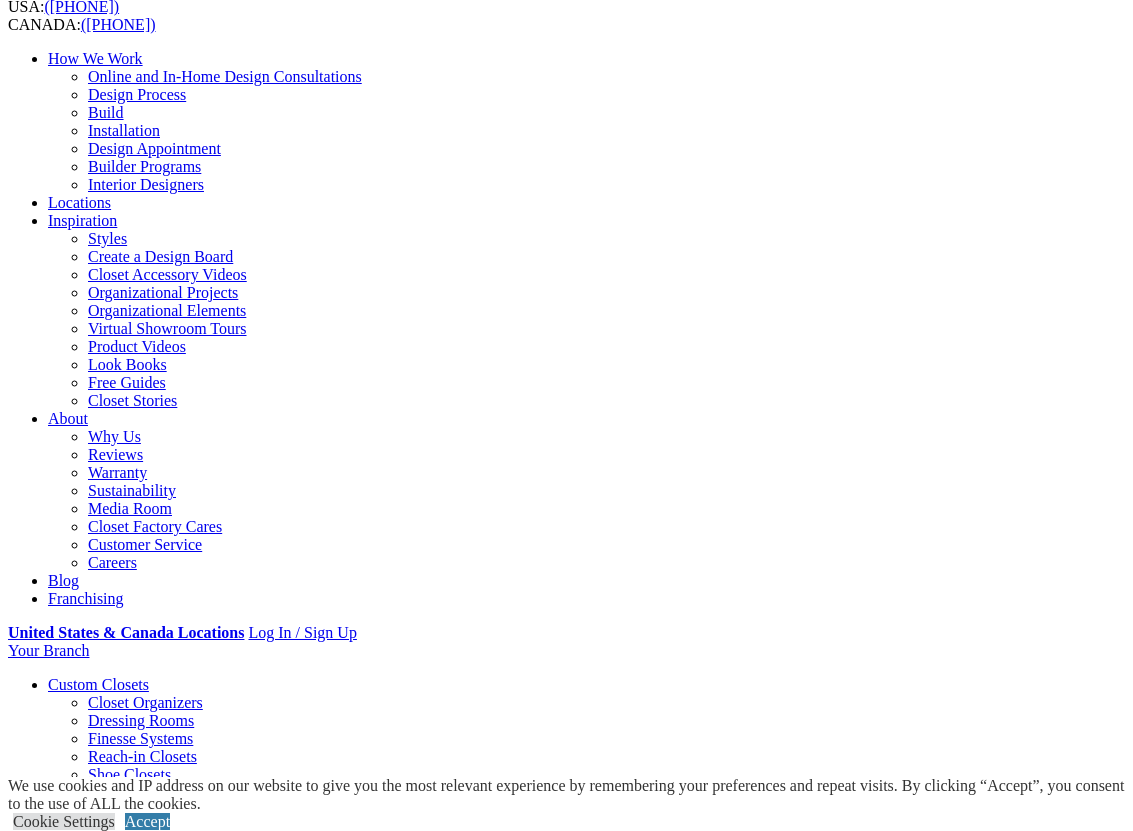 drag, startPoint x: 377, startPoint y: 220, endPoint x: 635, endPoint y: 223, distance: 258.01746 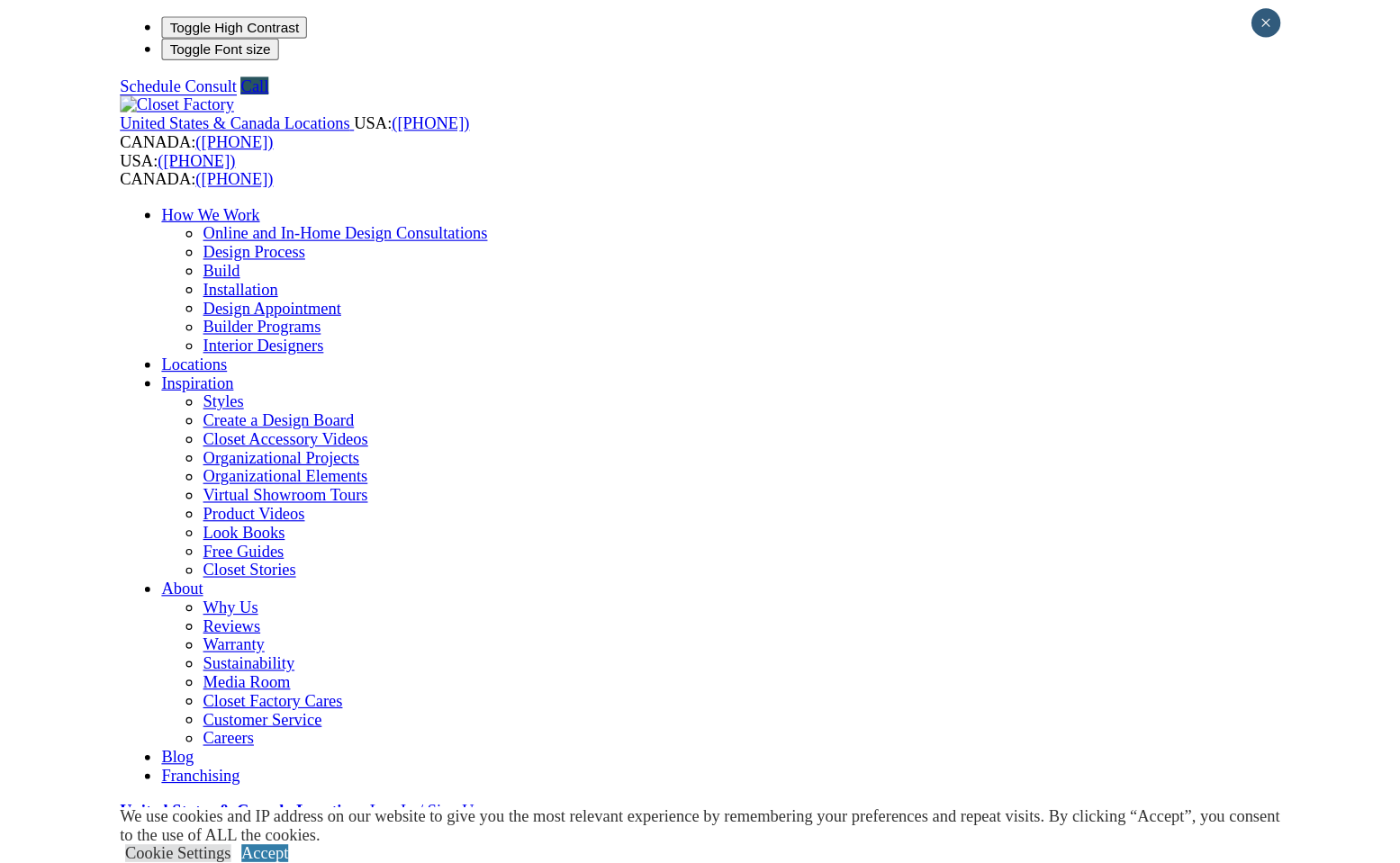 scroll, scrollTop: 0, scrollLeft: 0, axis: both 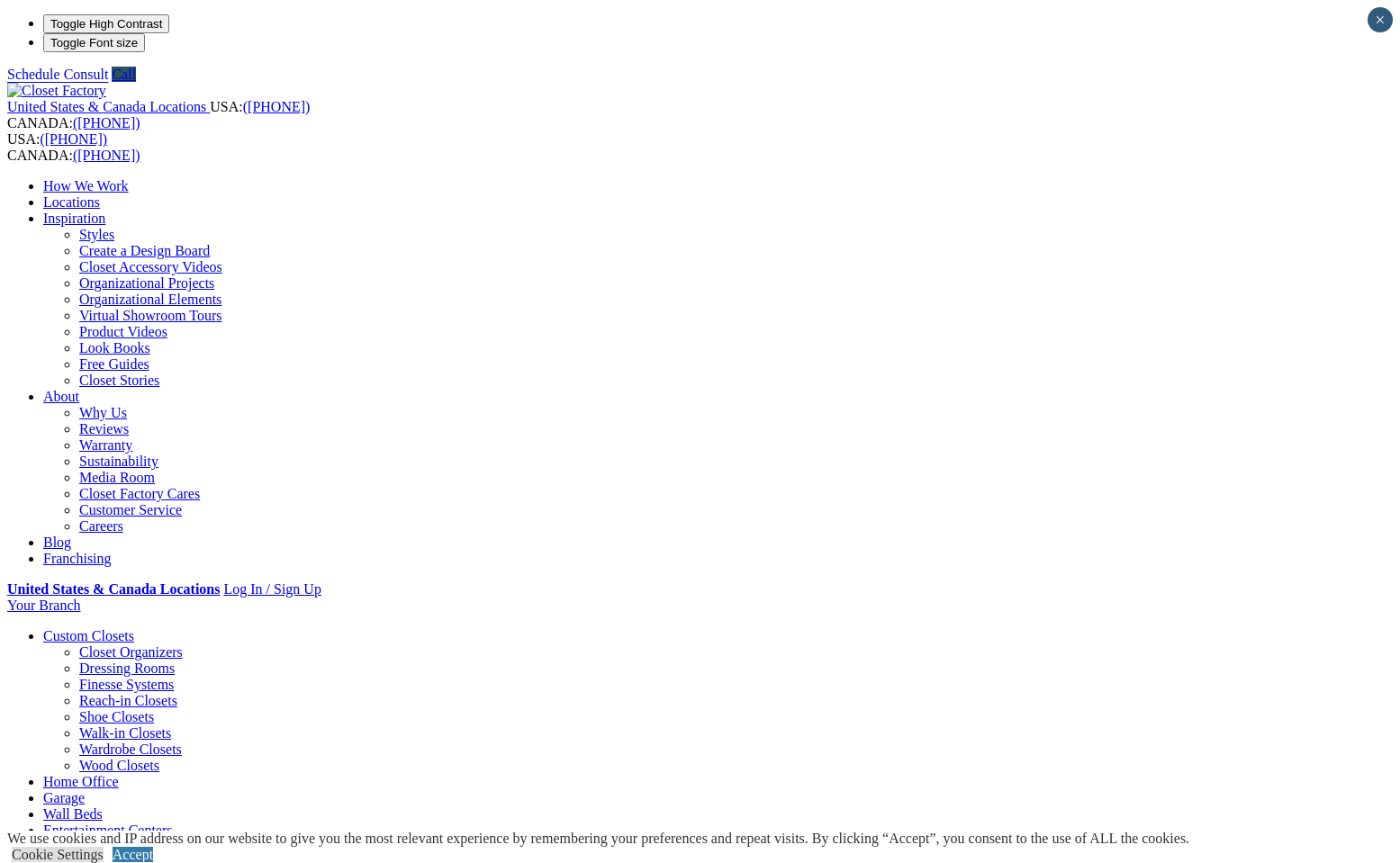 click on "Closet Organizers" at bounding box center [131, 652] 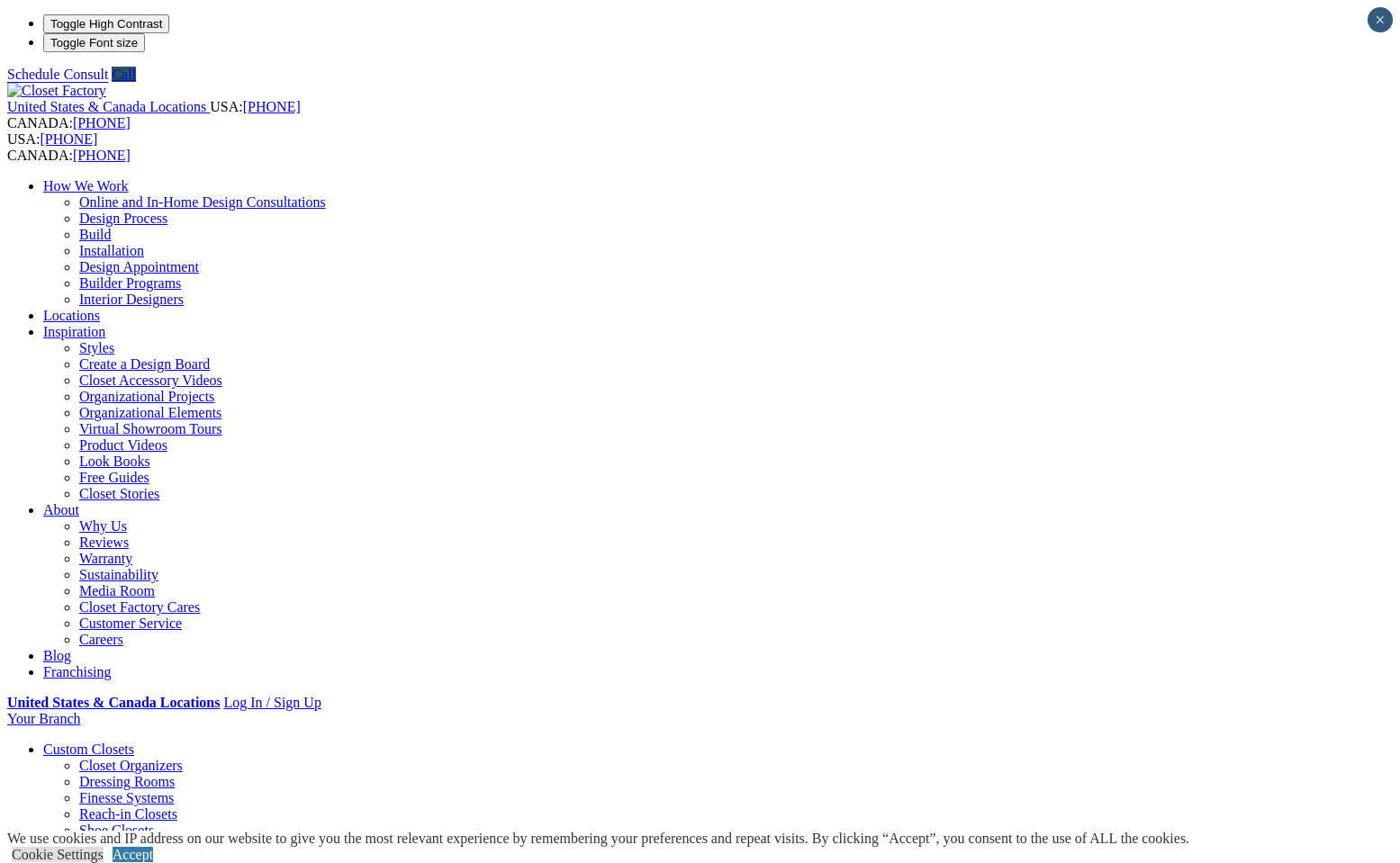 scroll, scrollTop: 0, scrollLeft: 0, axis: both 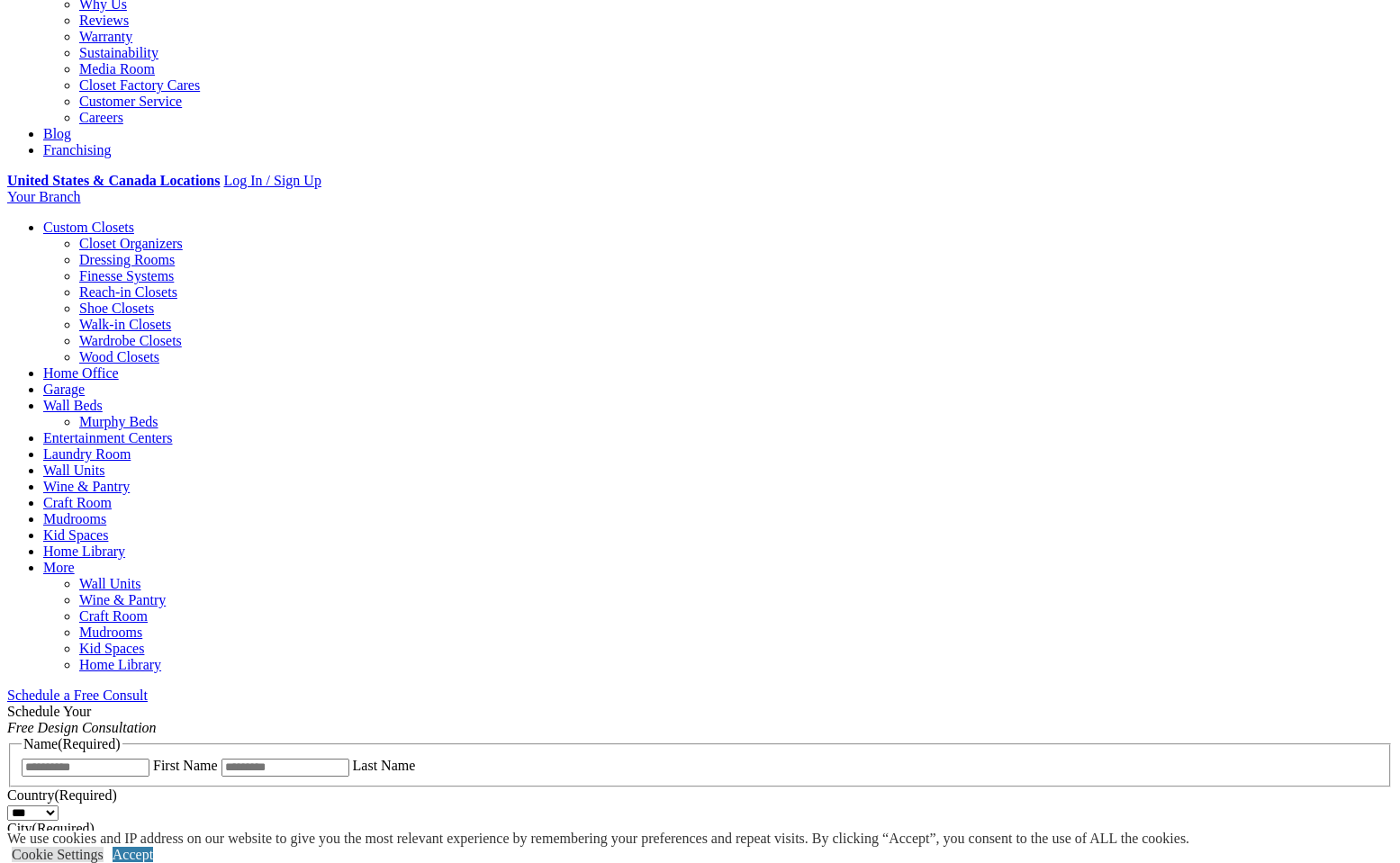 click on "Home Office" at bounding box center [81, 373] 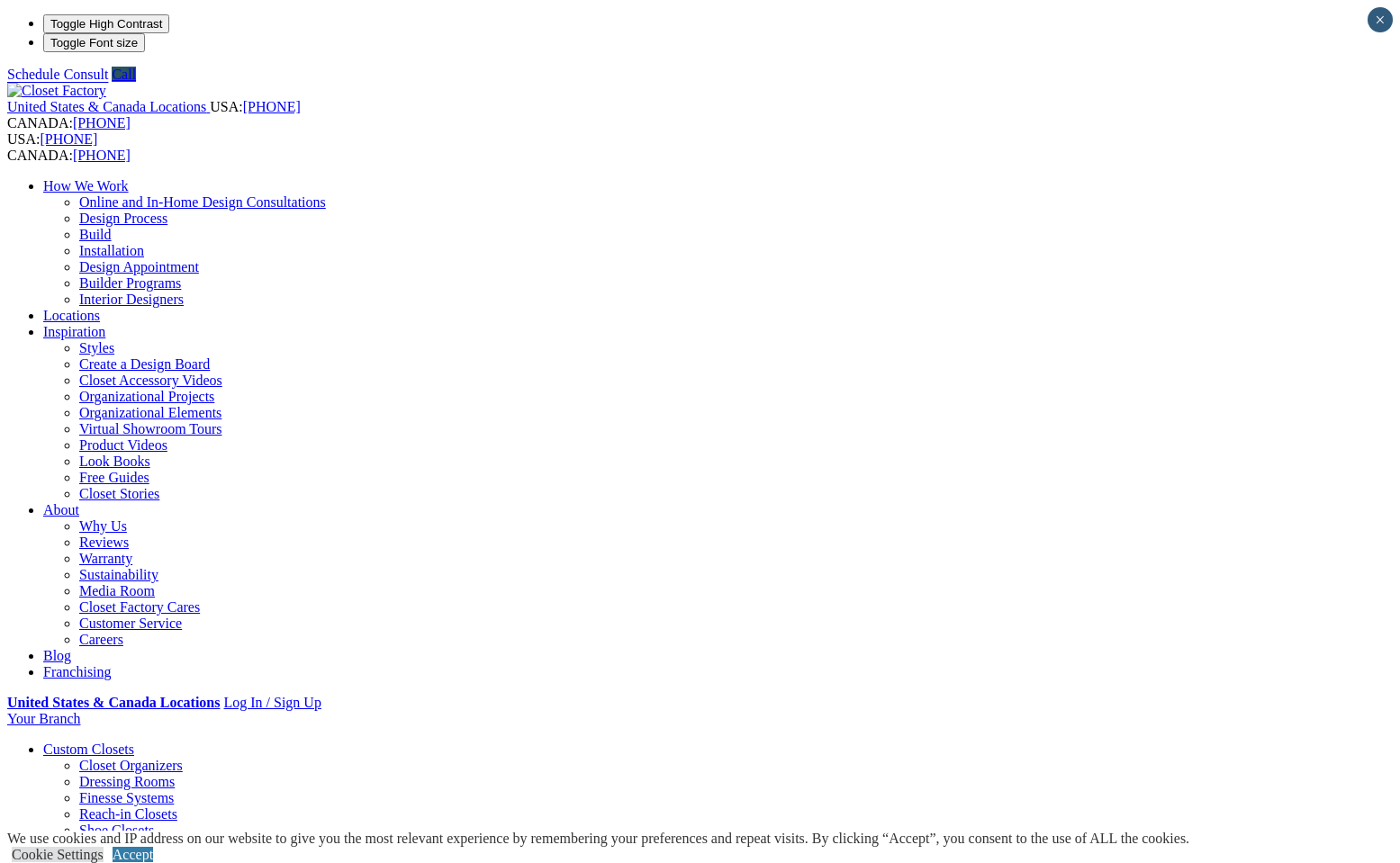 scroll, scrollTop: 0, scrollLeft: 0, axis: both 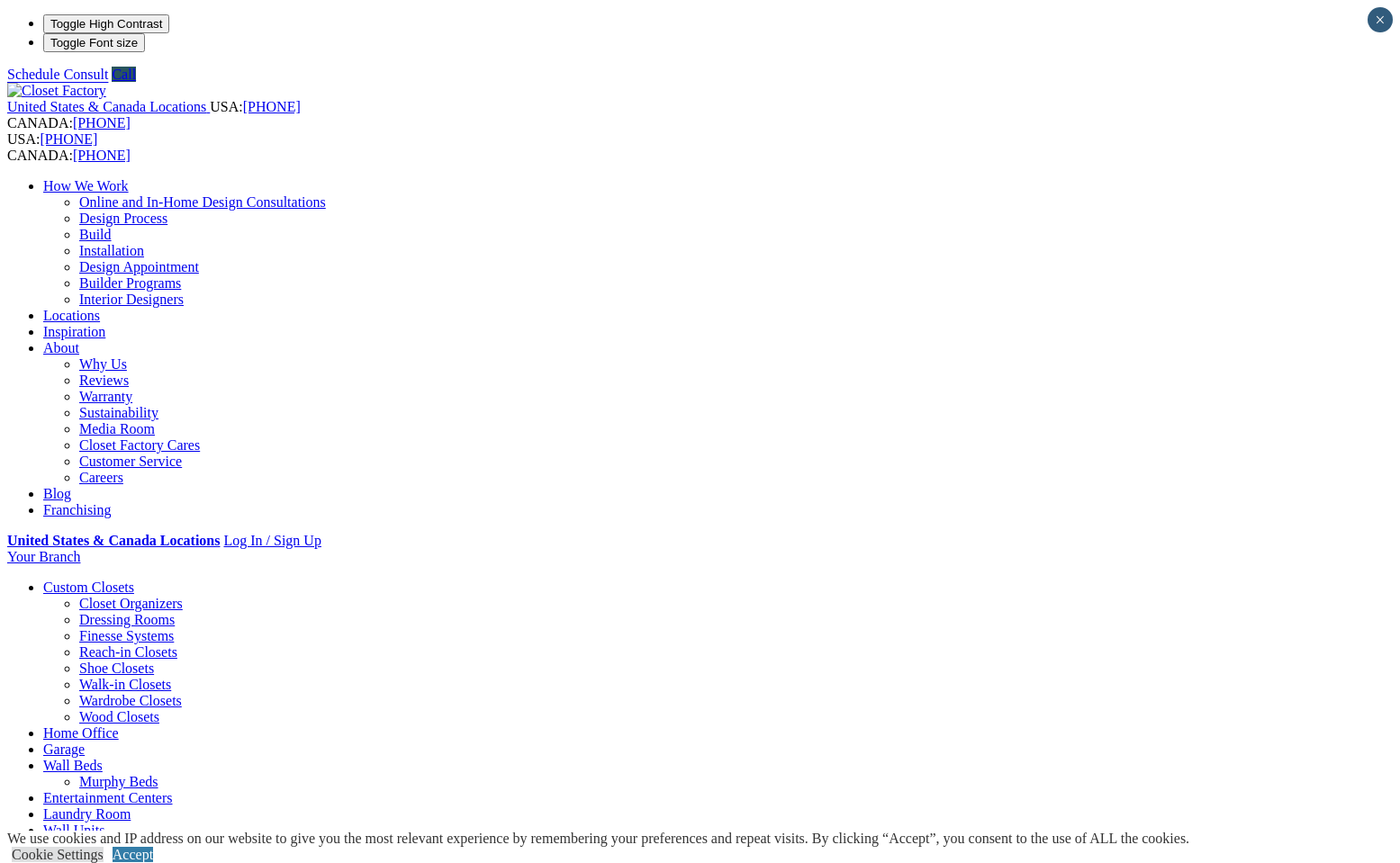click on "Laundry Room" at bounding box center [86, 814] 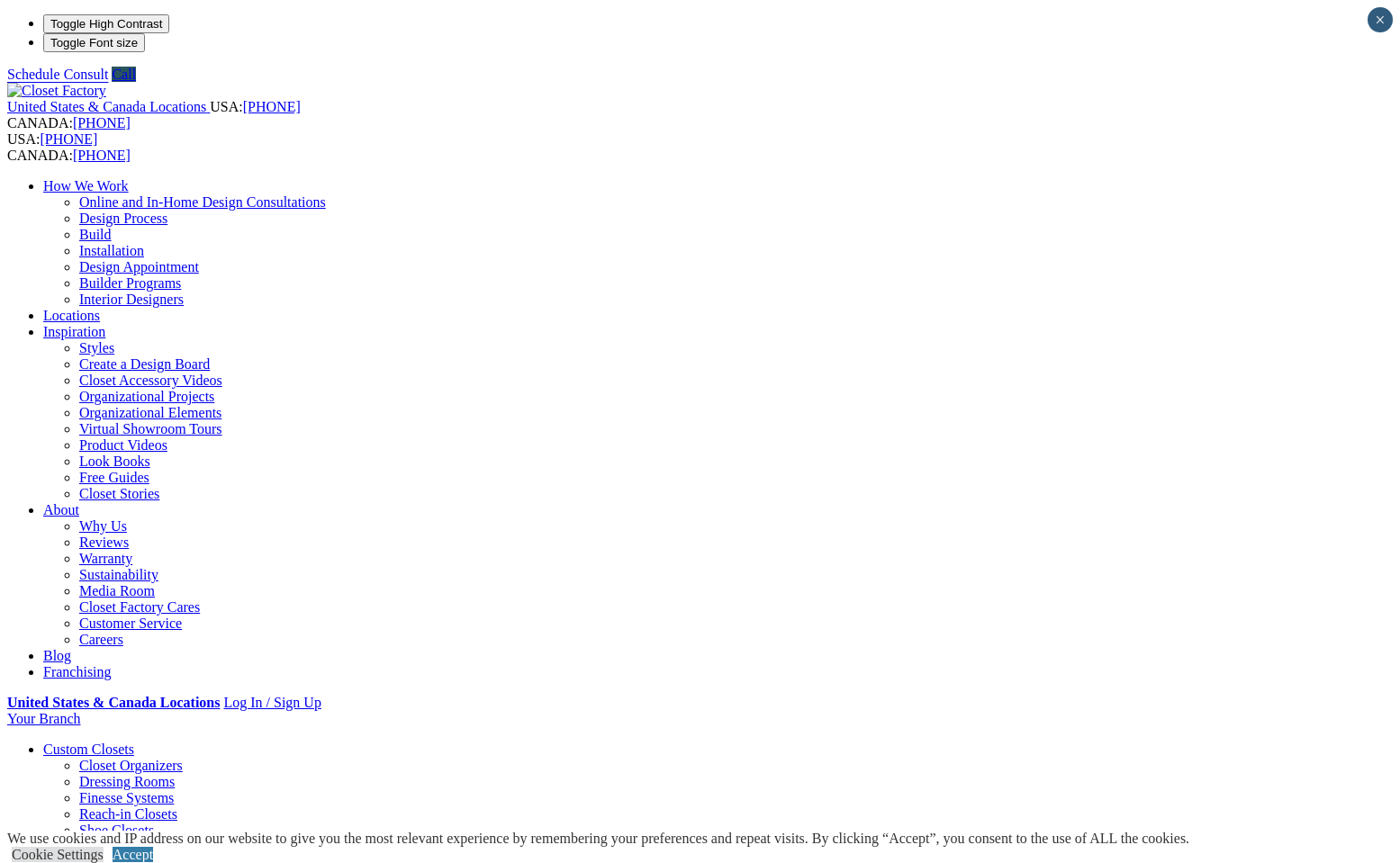 scroll, scrollTop: 0, scrollLeft: 0, axis: both 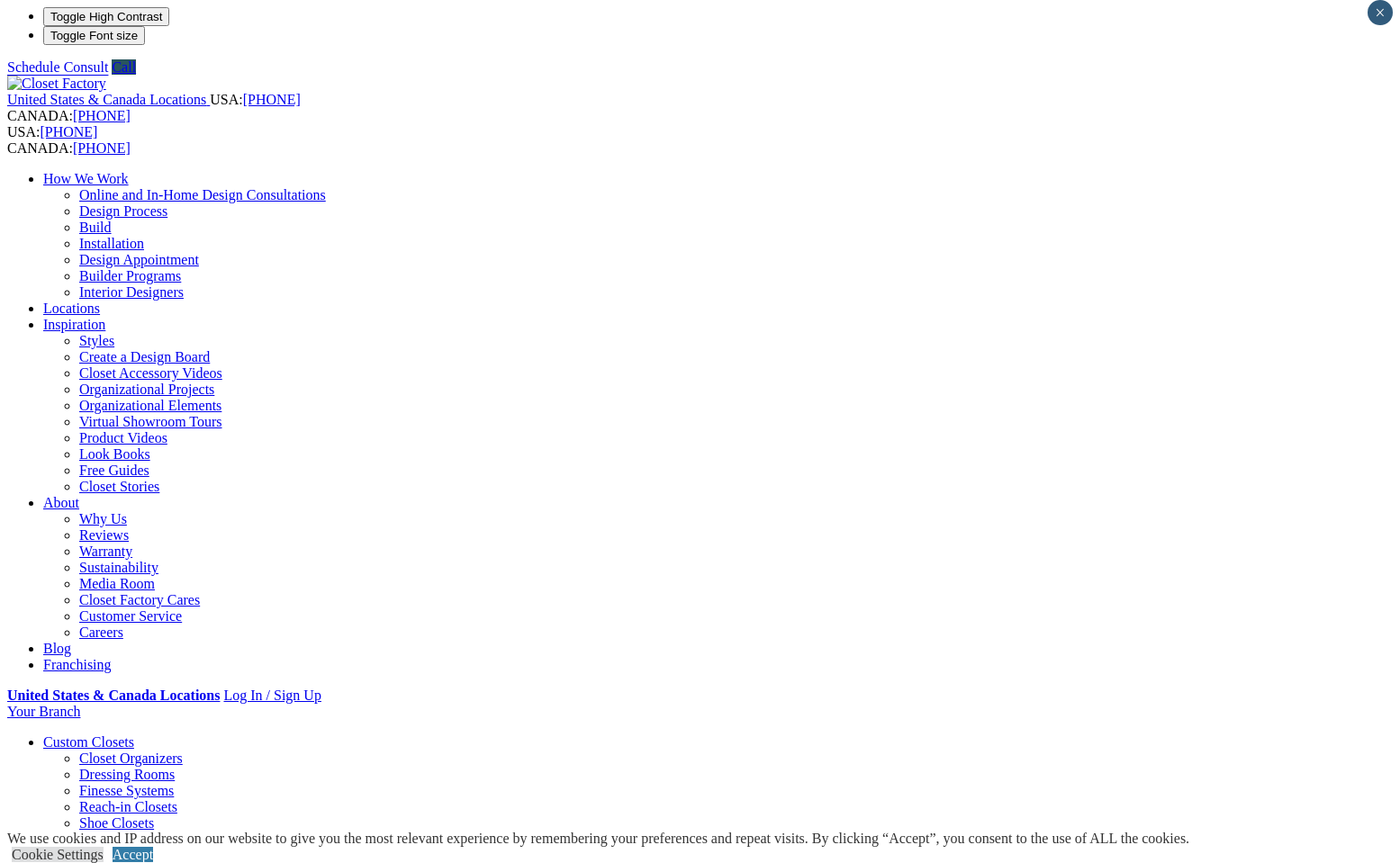 click on "Home Office" at bounding box center [81, 887] 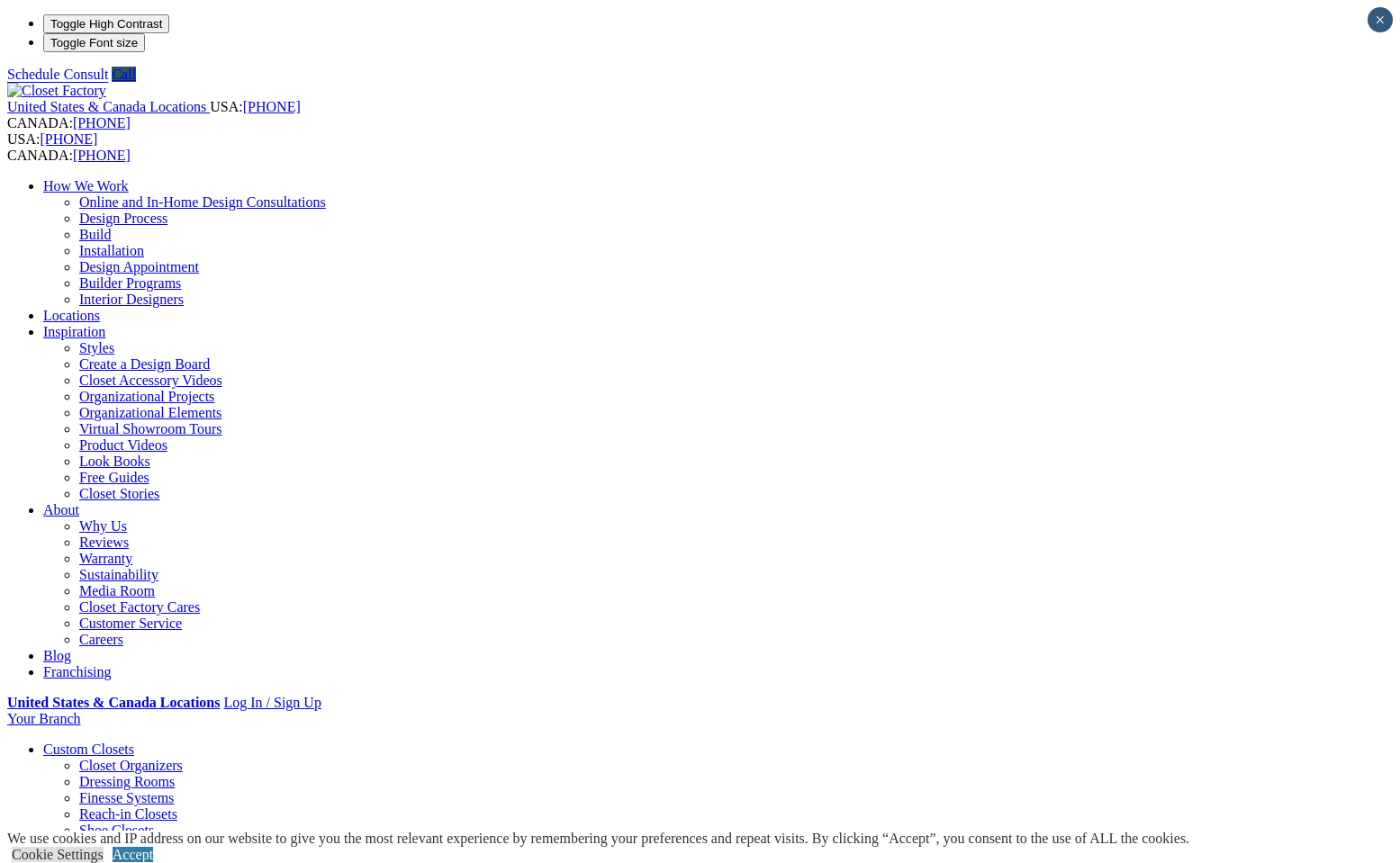 scroll, scrollTop: 0, scrollLeft: 0, axis: both 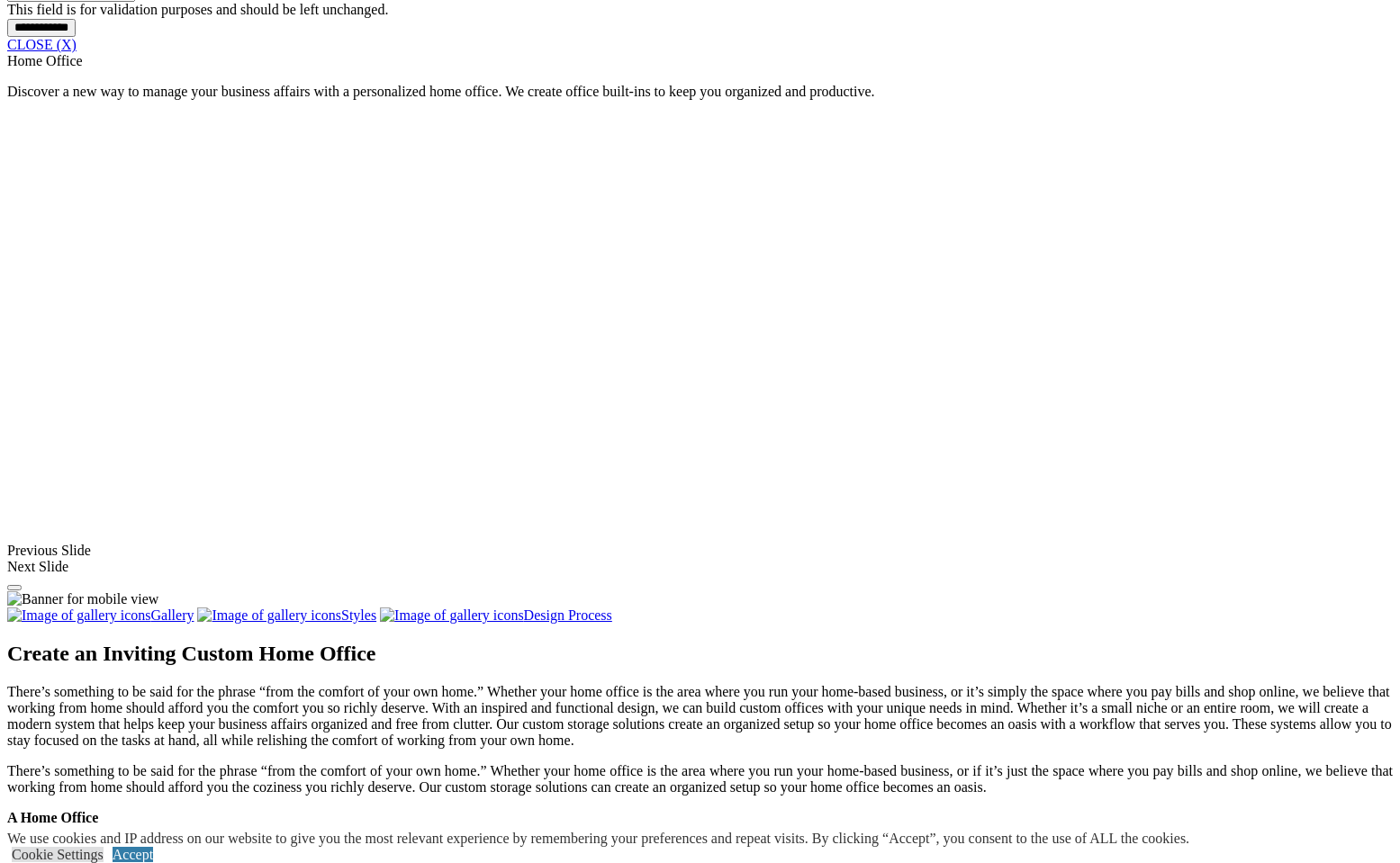 click at bounding box center [289, 1890] 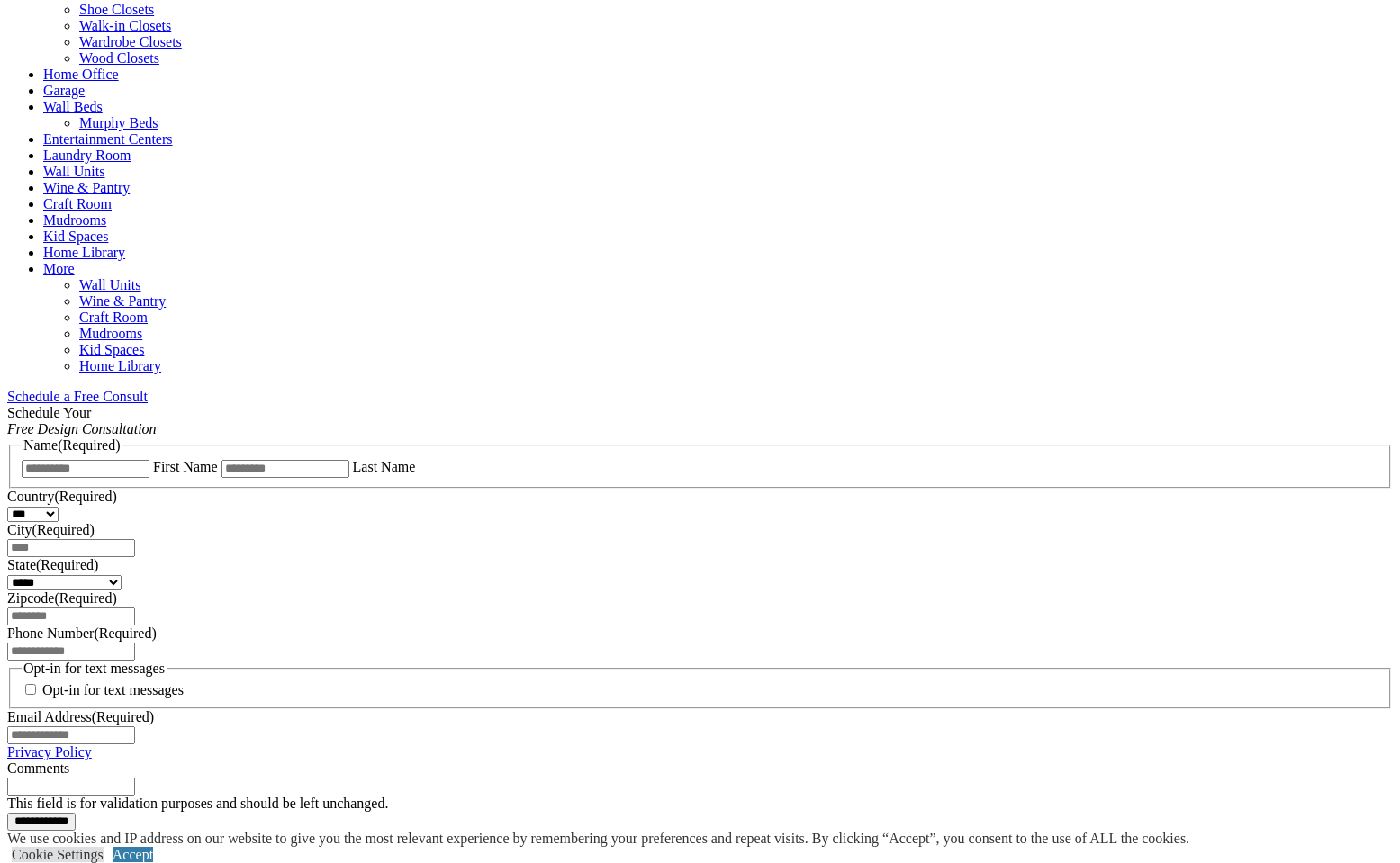 scroll, scrollTop: 819, scrollLeft: 0, axis: vertical 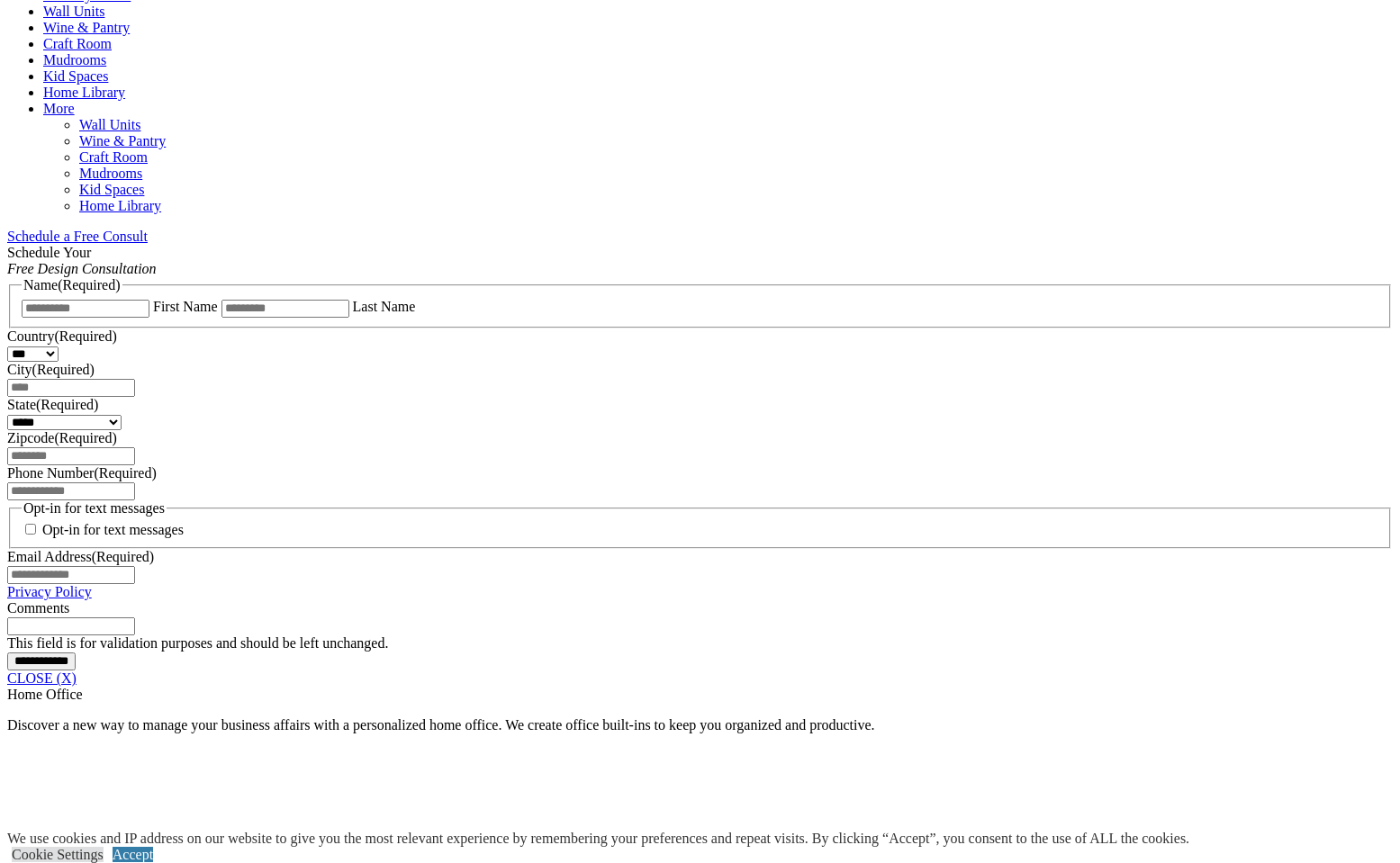 click on "Why Us" at bounding box center [103, -455] 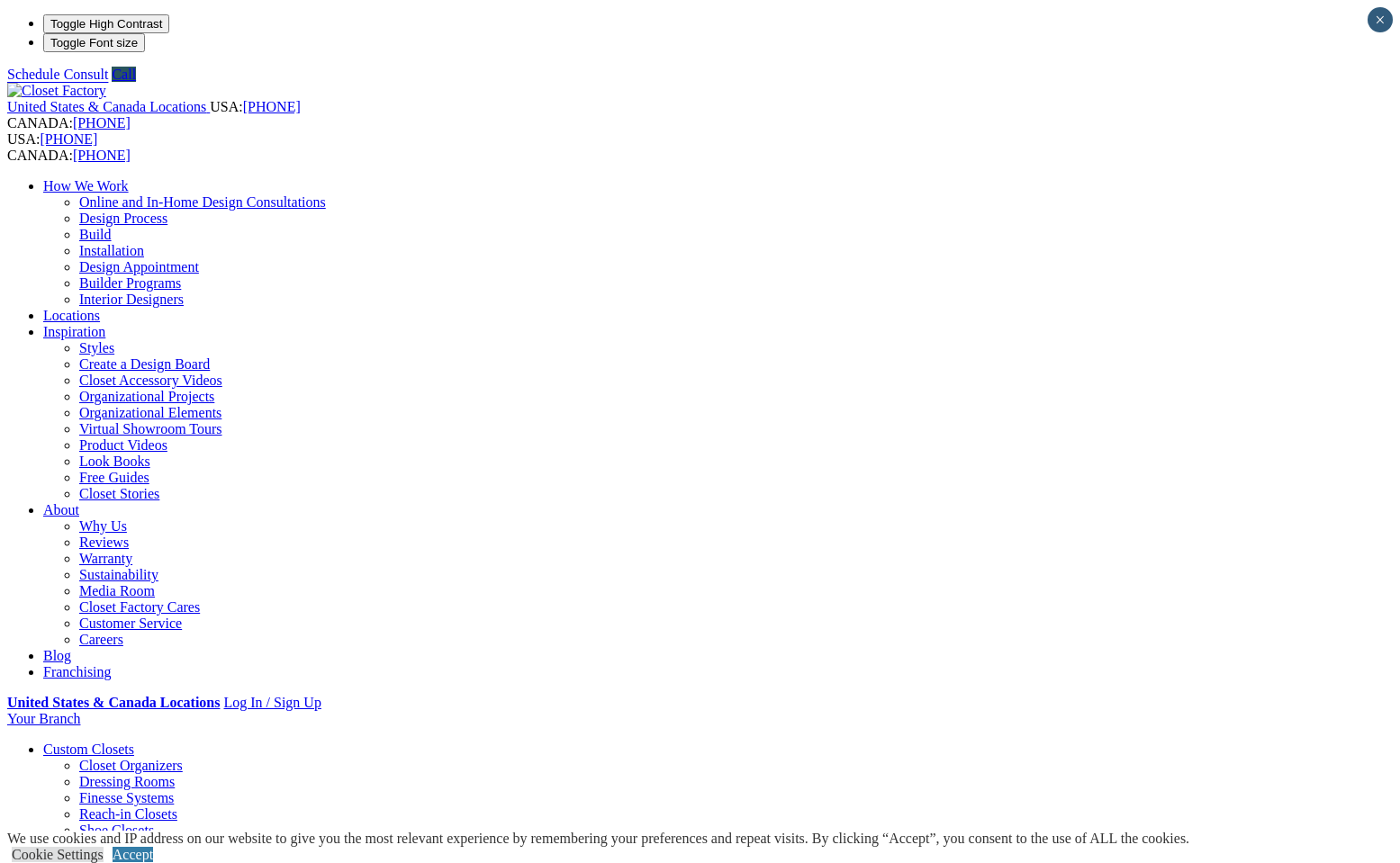 scroll, scrollTop: 0, scrollLeft: 0, axis: both 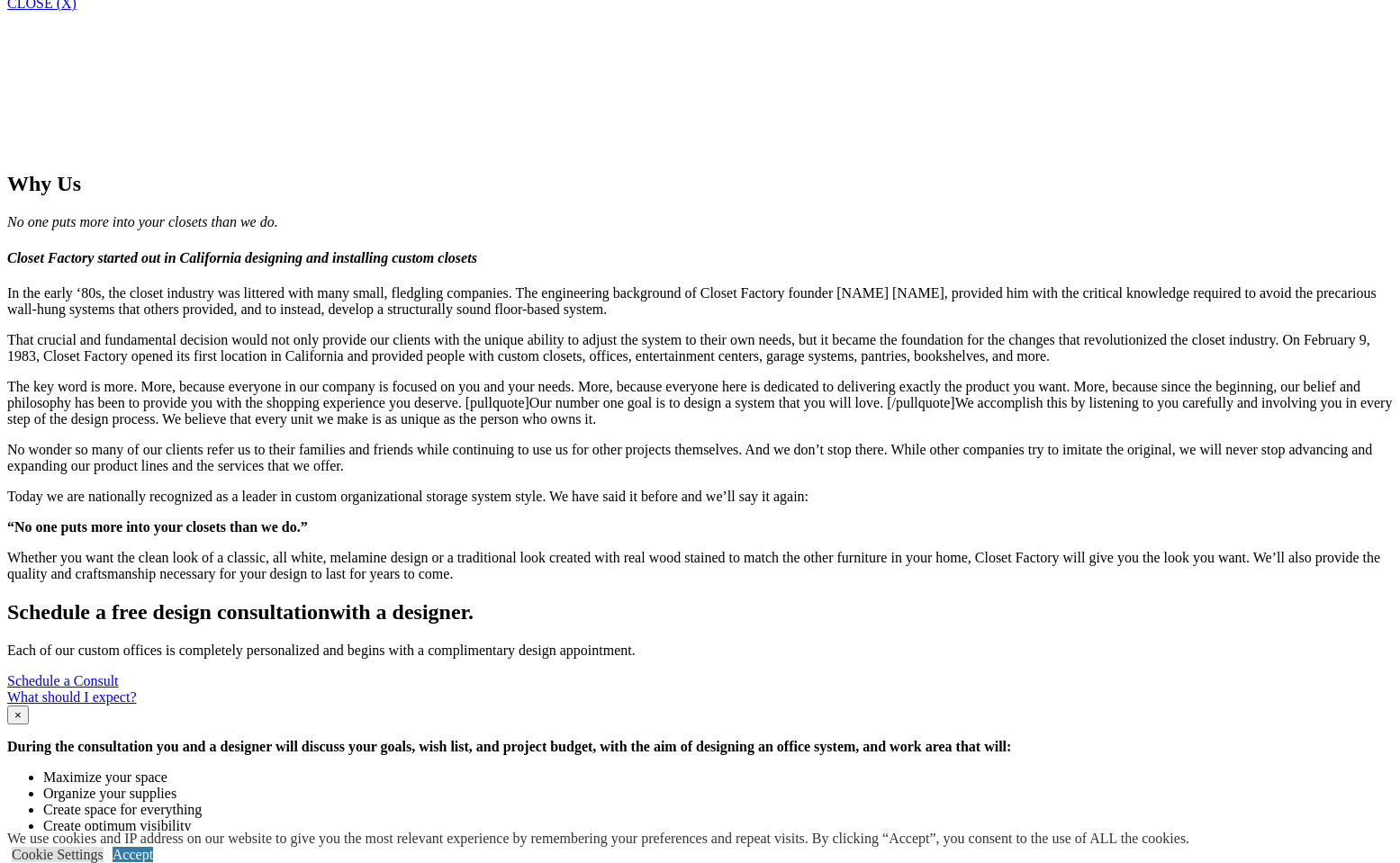 click on "How We Work" at bounding box center [86, 1563] 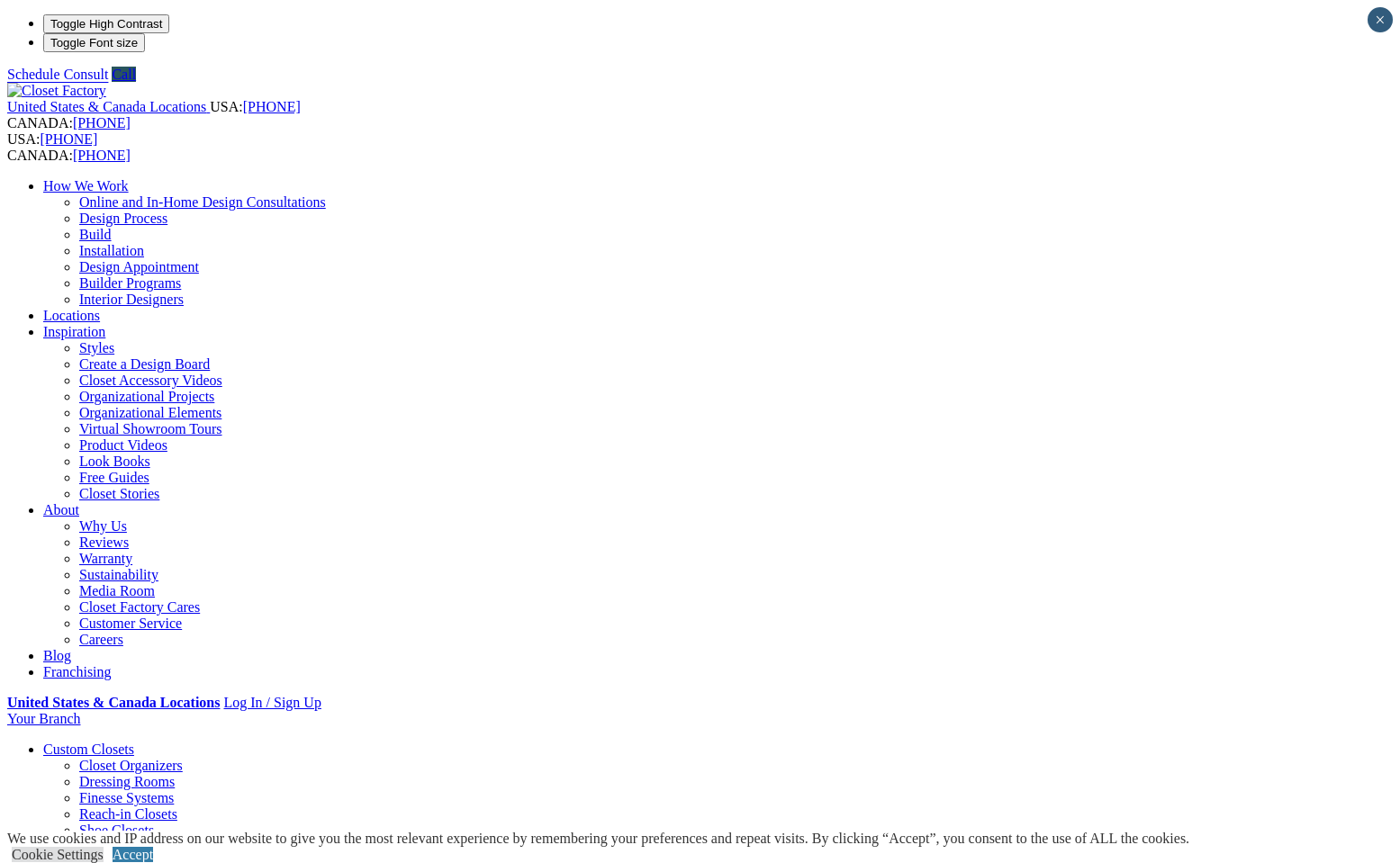 scroll, scrollTop: 0, scrollLeft: 0, axis: both 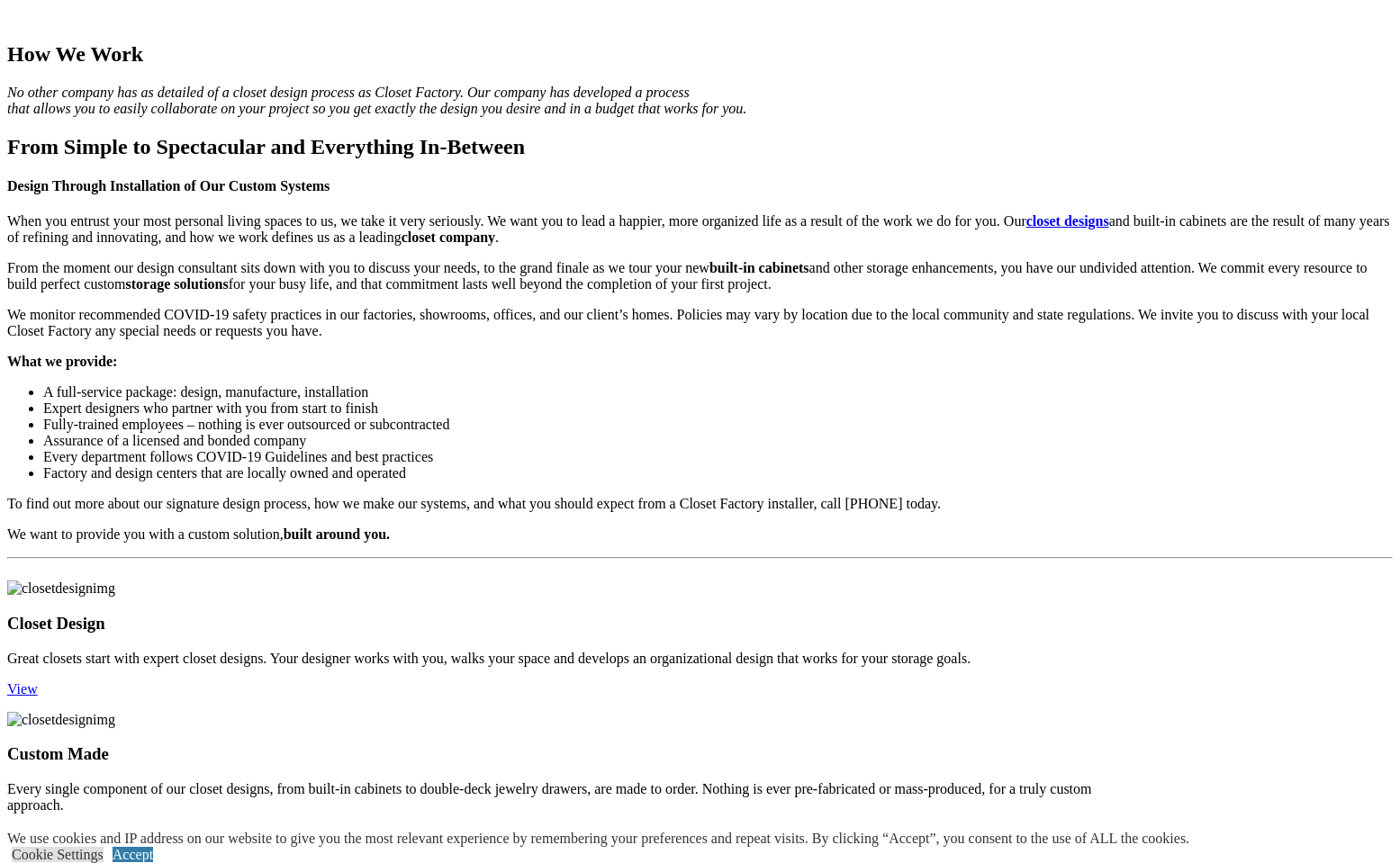 click on "Locations" at bounding box center [71, -1170] 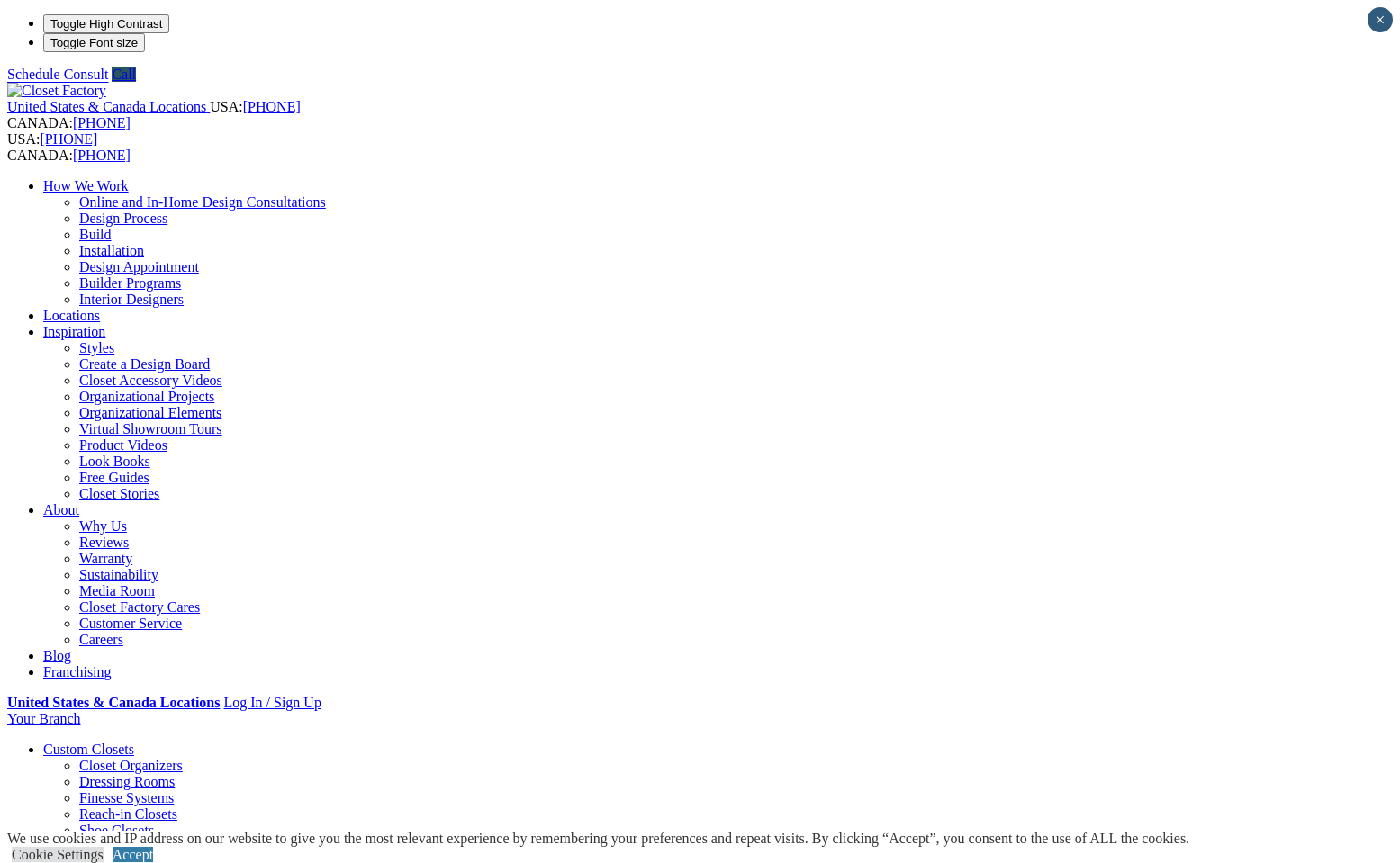 scroll, scrollTop: 0, scrollLeft: 0, axis: both 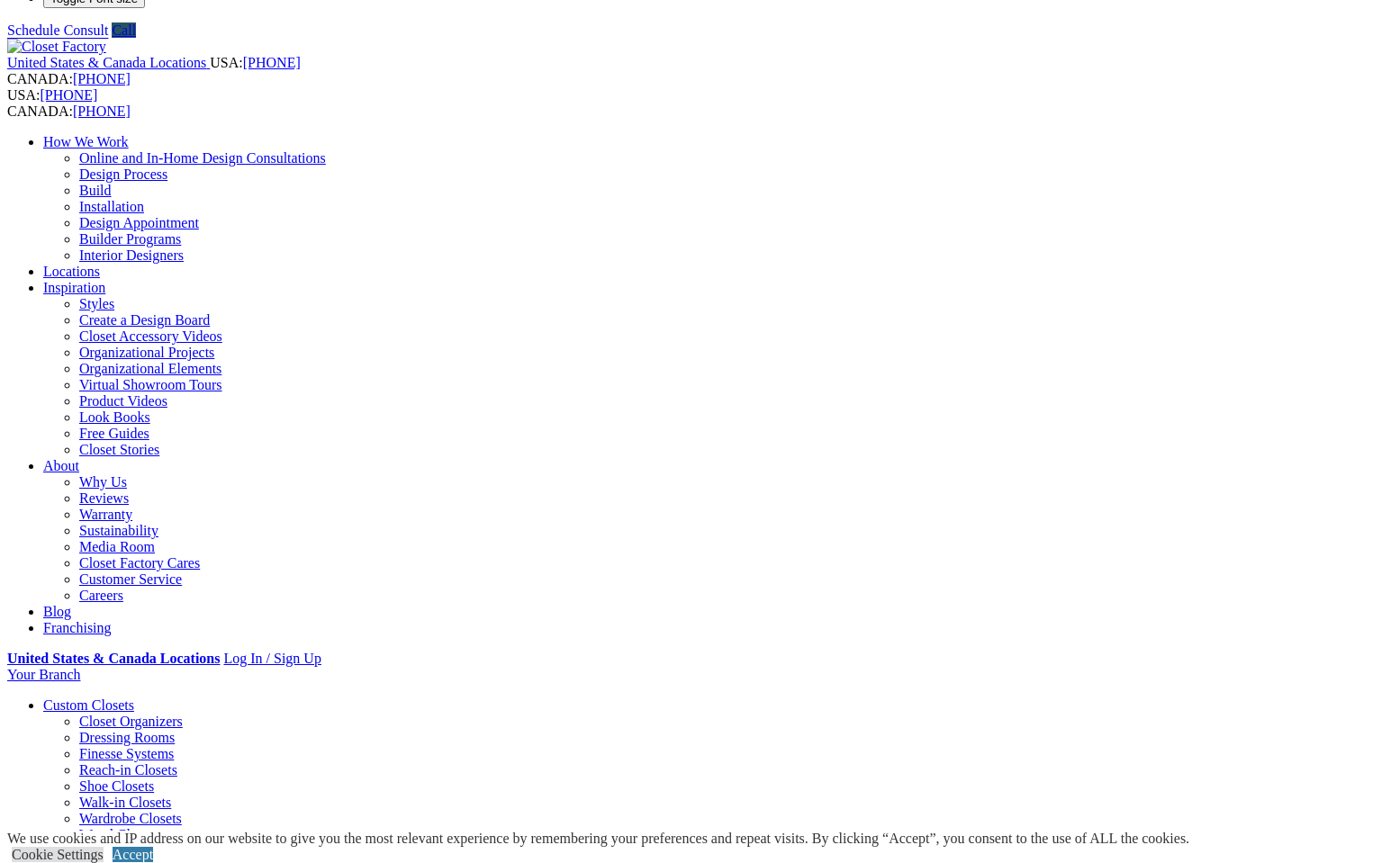 click at bounding box center [148, 1173] 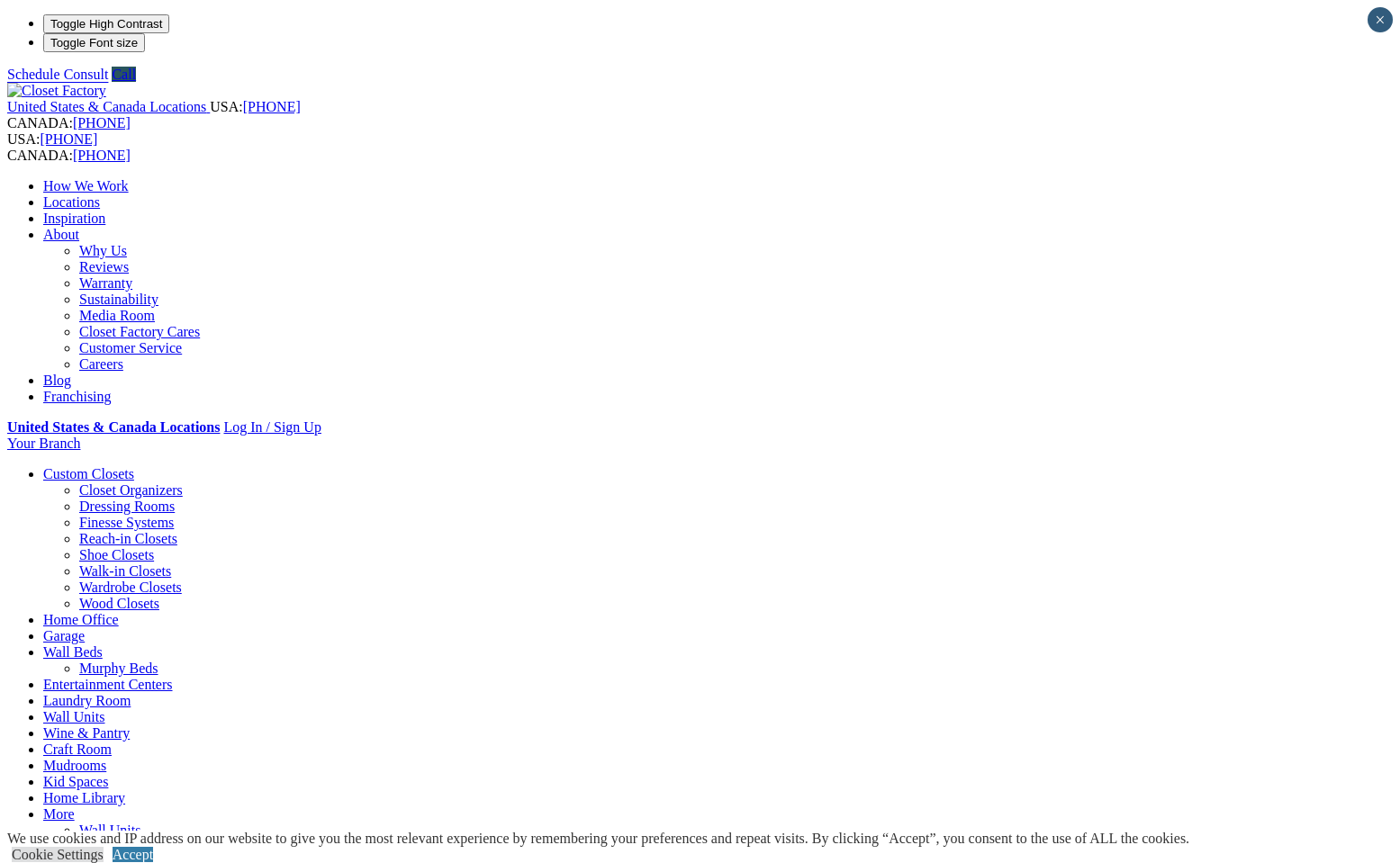 scroll, scrollTop: 4, scrollLeft: 0, axis: vertical 